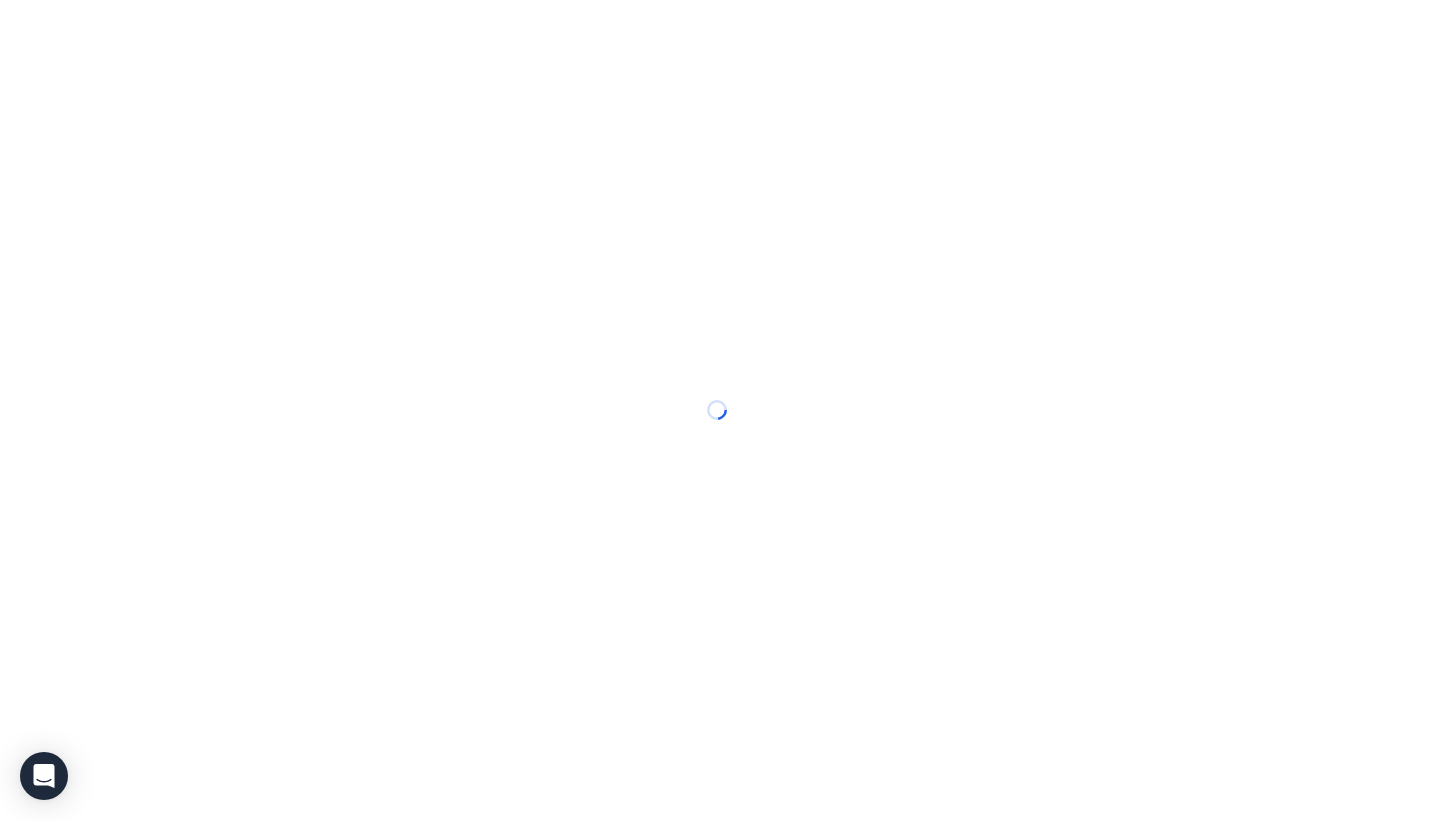 scroll, scrollTop: 0, scrollLeft: 0, axis: both 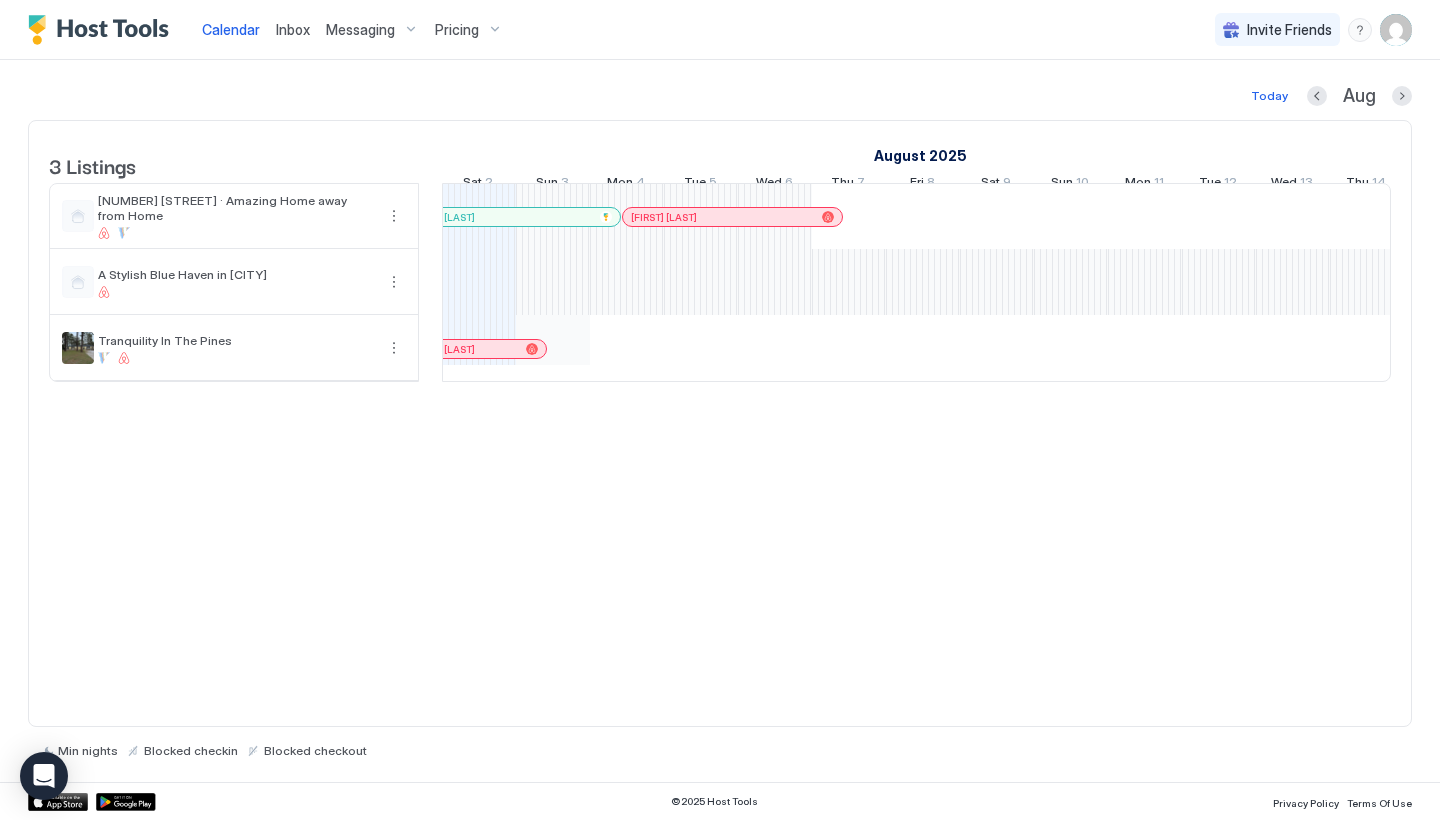 click on "[FIRST] [LAST] [FIRST] [LAST] [FIRST] [LAST] [FIRST] [LAST] [FIRST] [LAST]" at bounding box center [1293, 282] 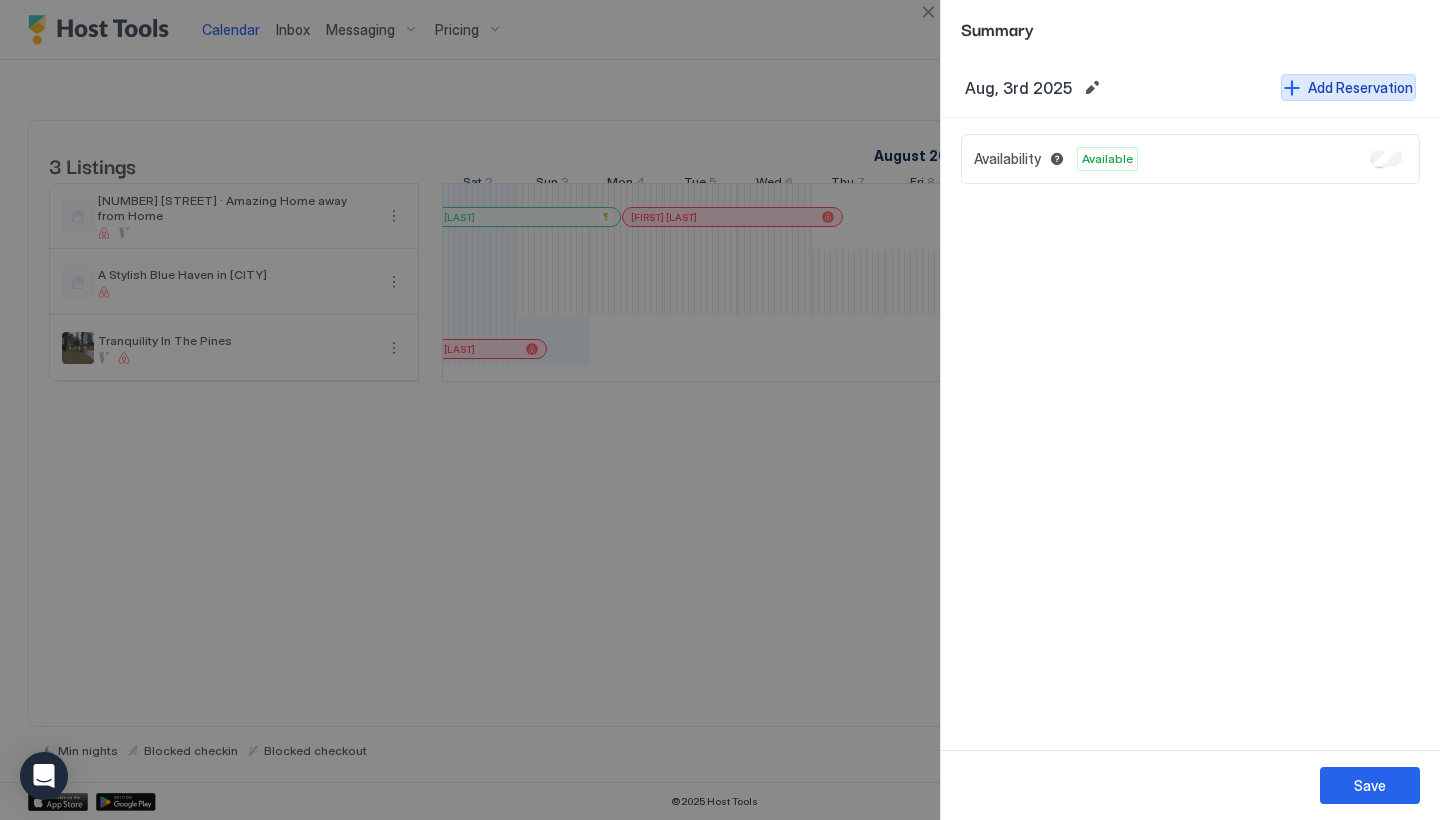 click on "Add Reservation" at bounding box center (1360, 87) 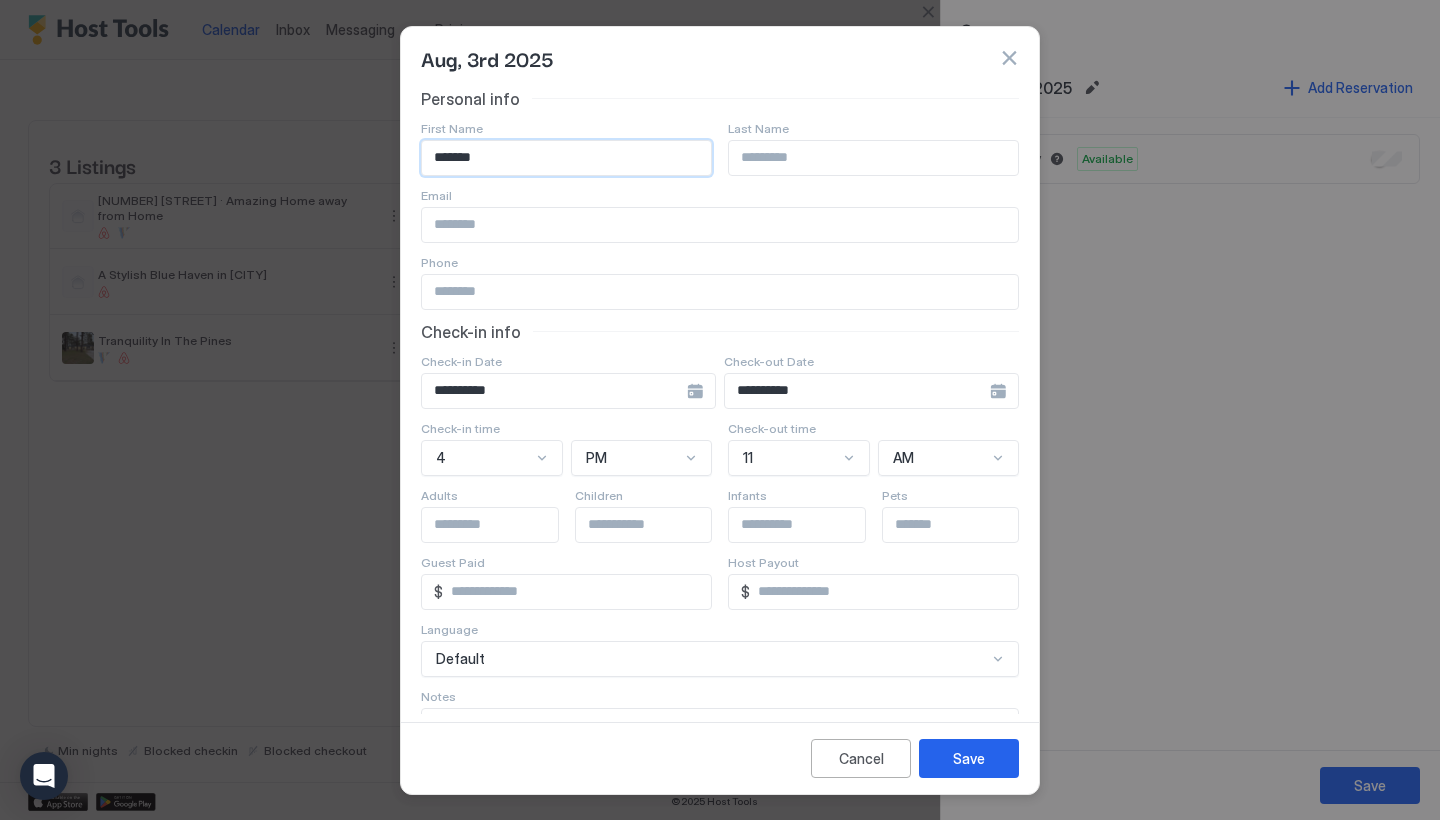 type on "*******" 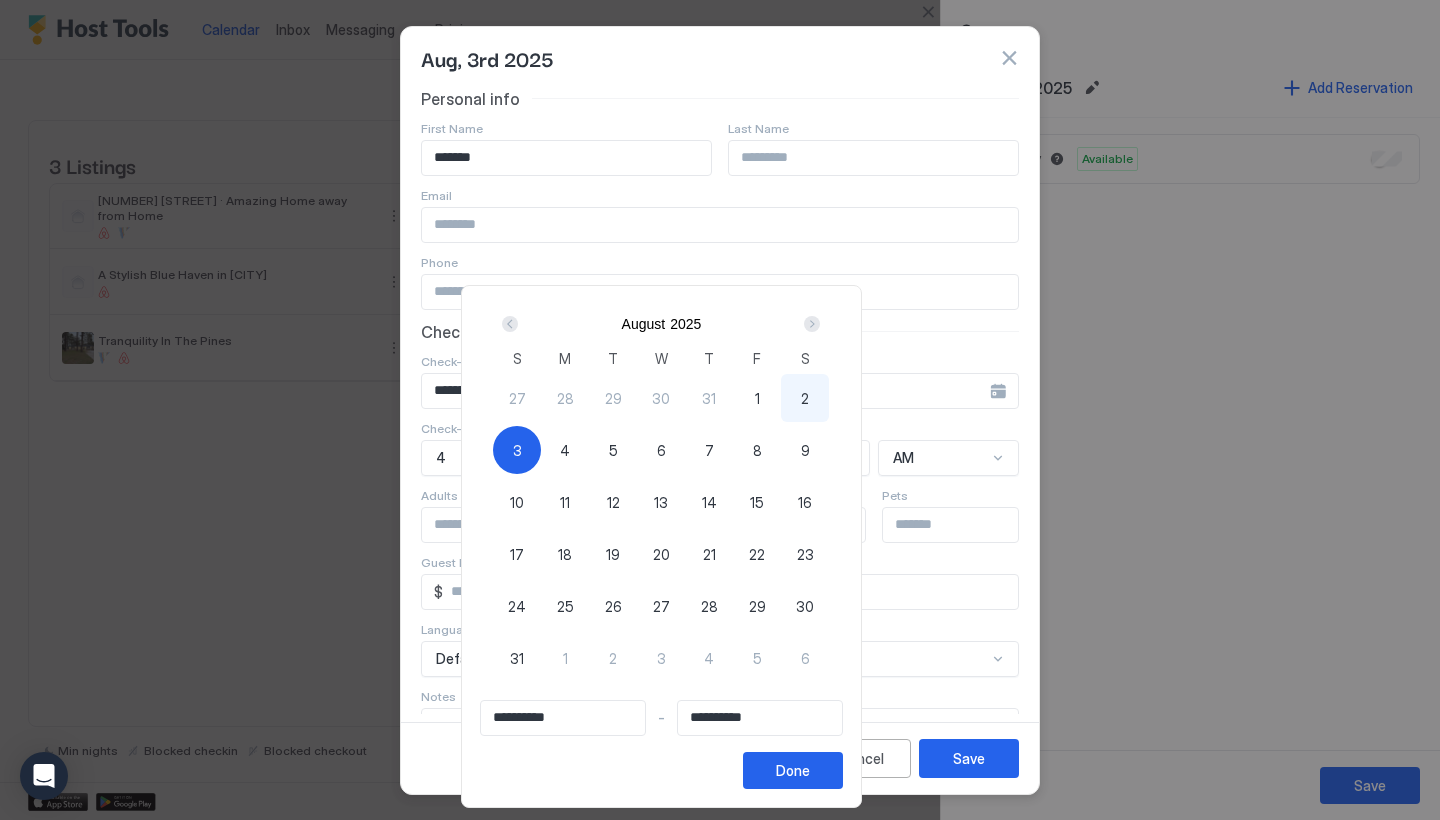 click on "8" at bounding box center [757, 450] 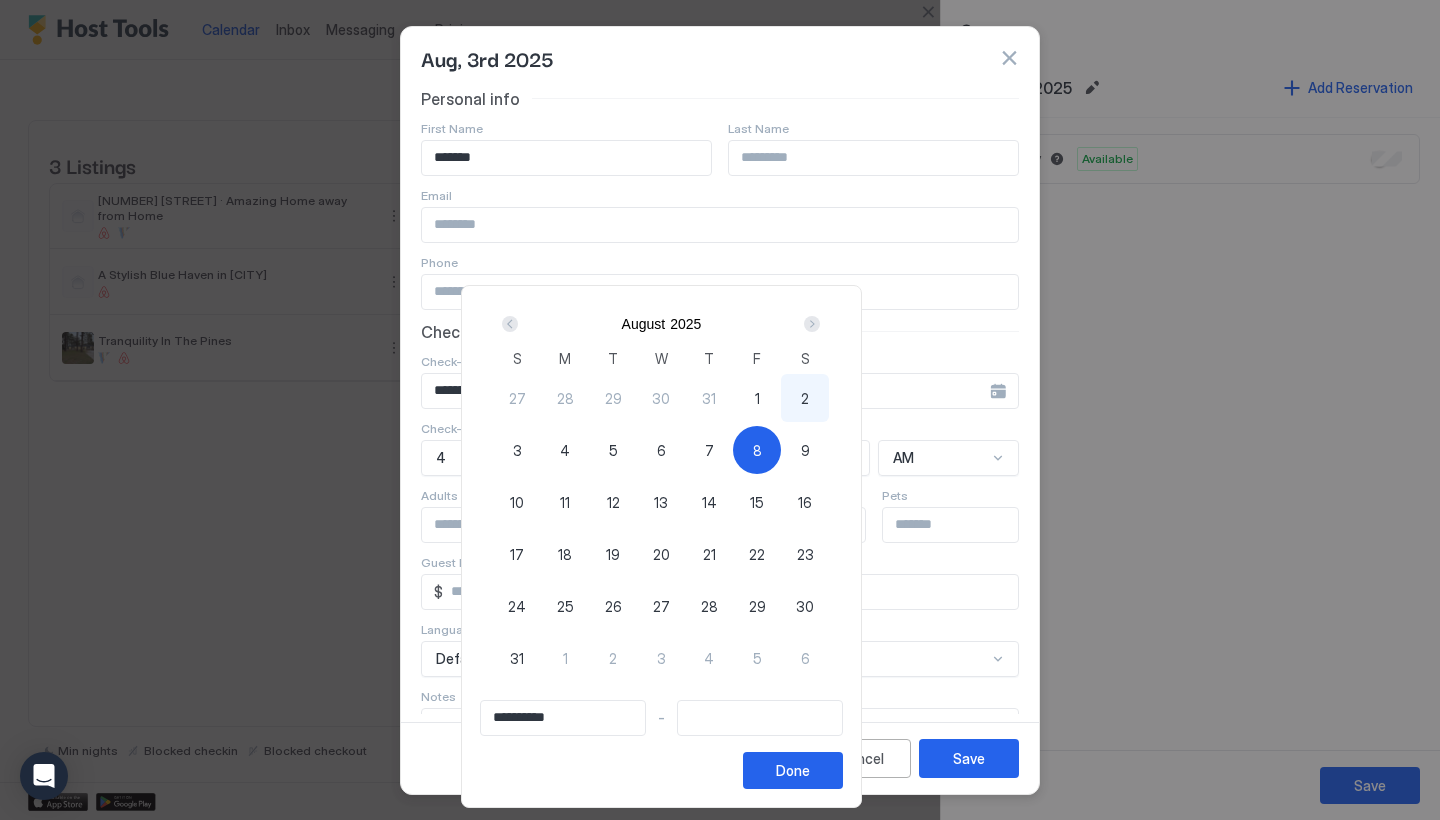 type on "**********" 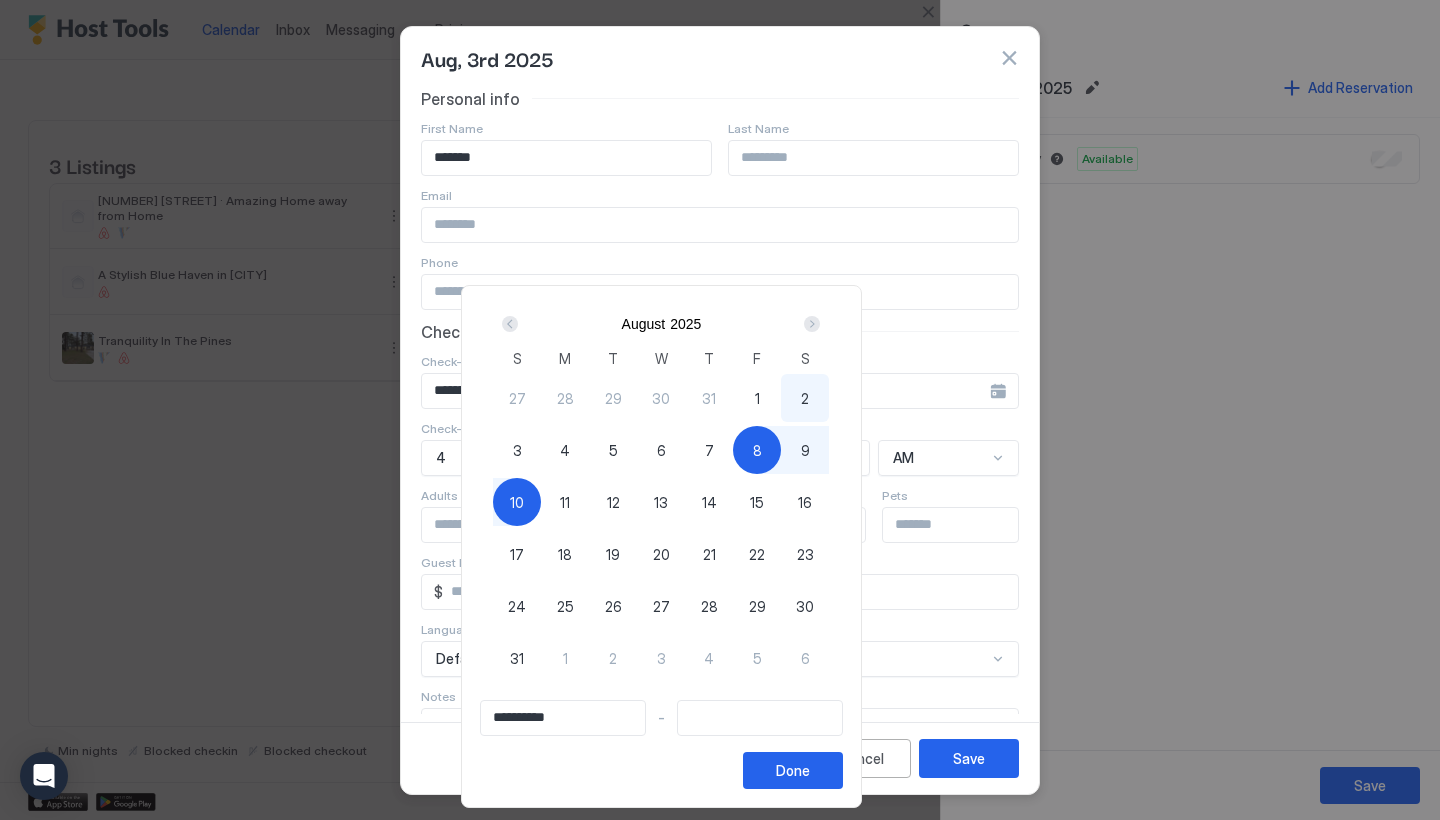 click on "4" at bounding box center (565, 450) 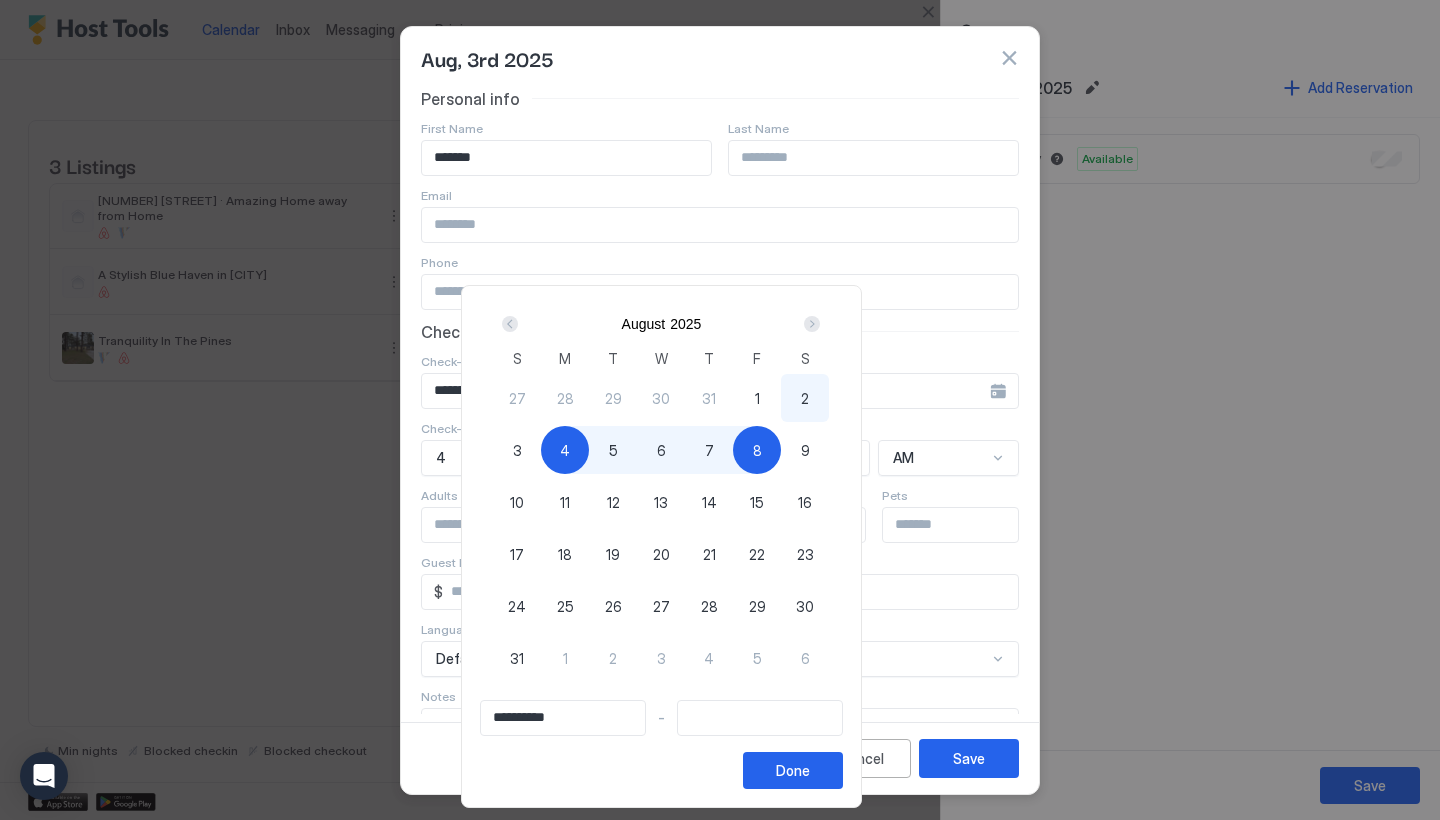 drag, startPoint x: 631, startPoint y: 446, endPoint x: 805, endPoint y: 454, distance: 174.1838 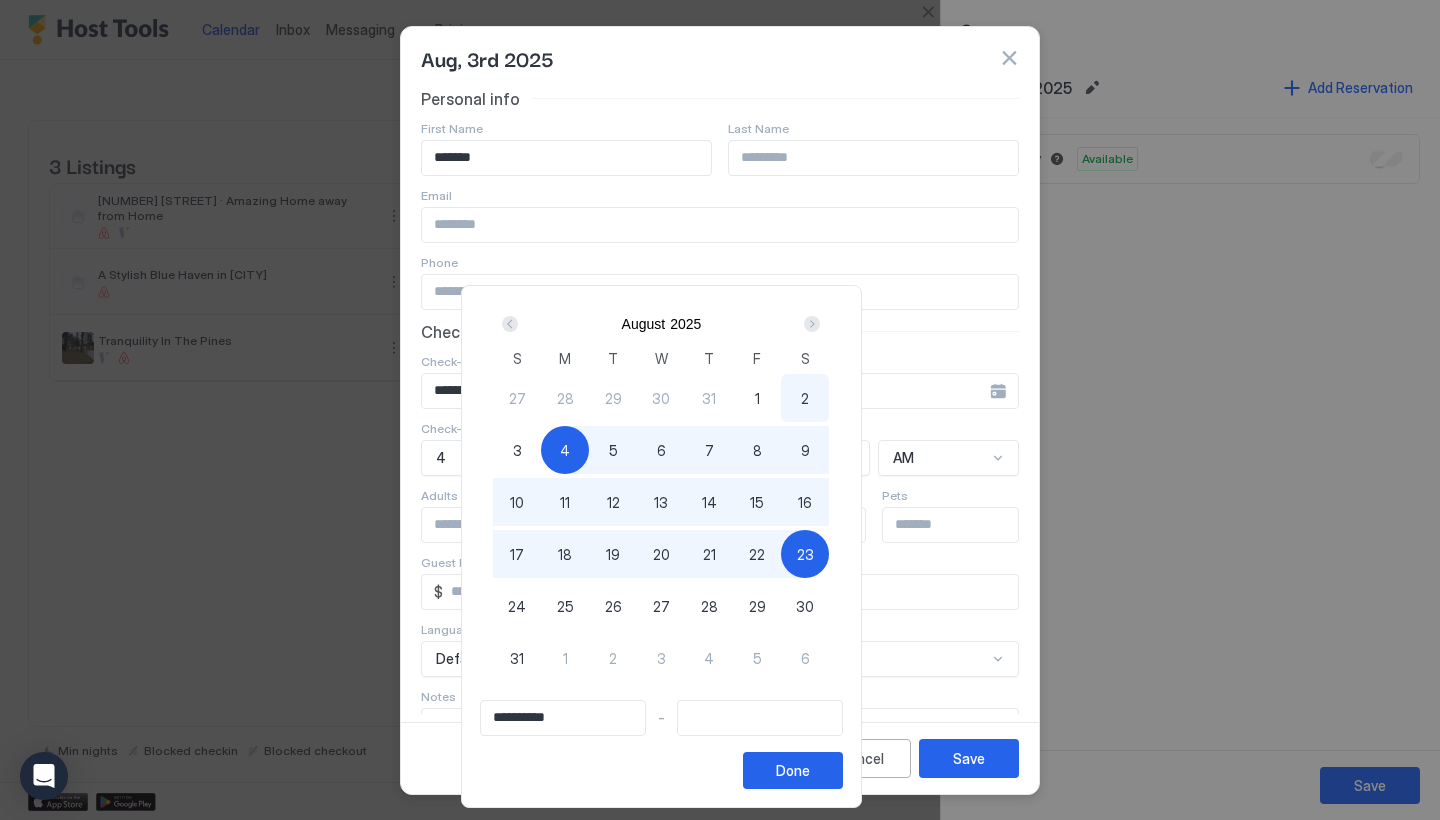type on "**********" 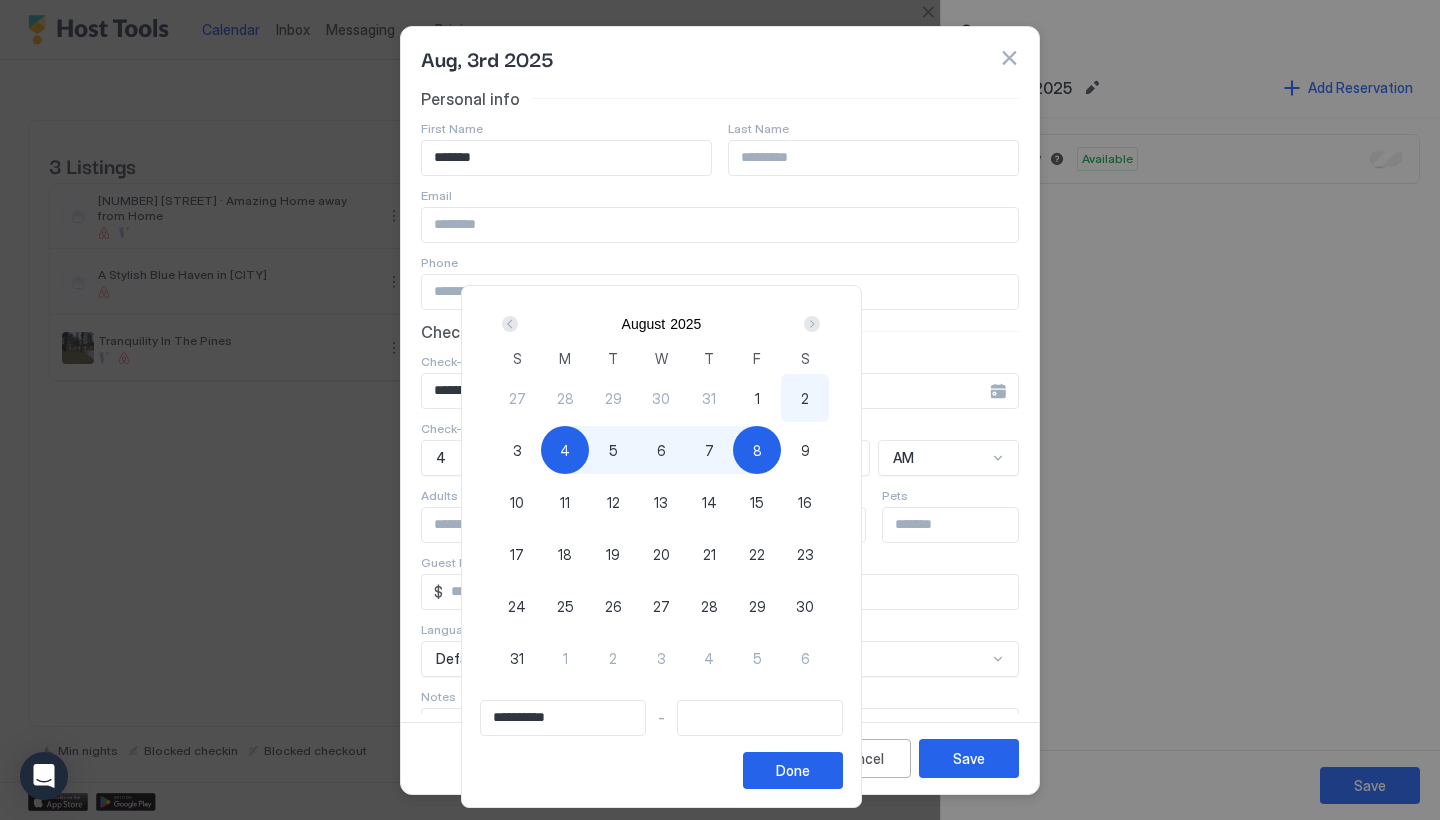 click on "8" at bounding box center [757, 450] 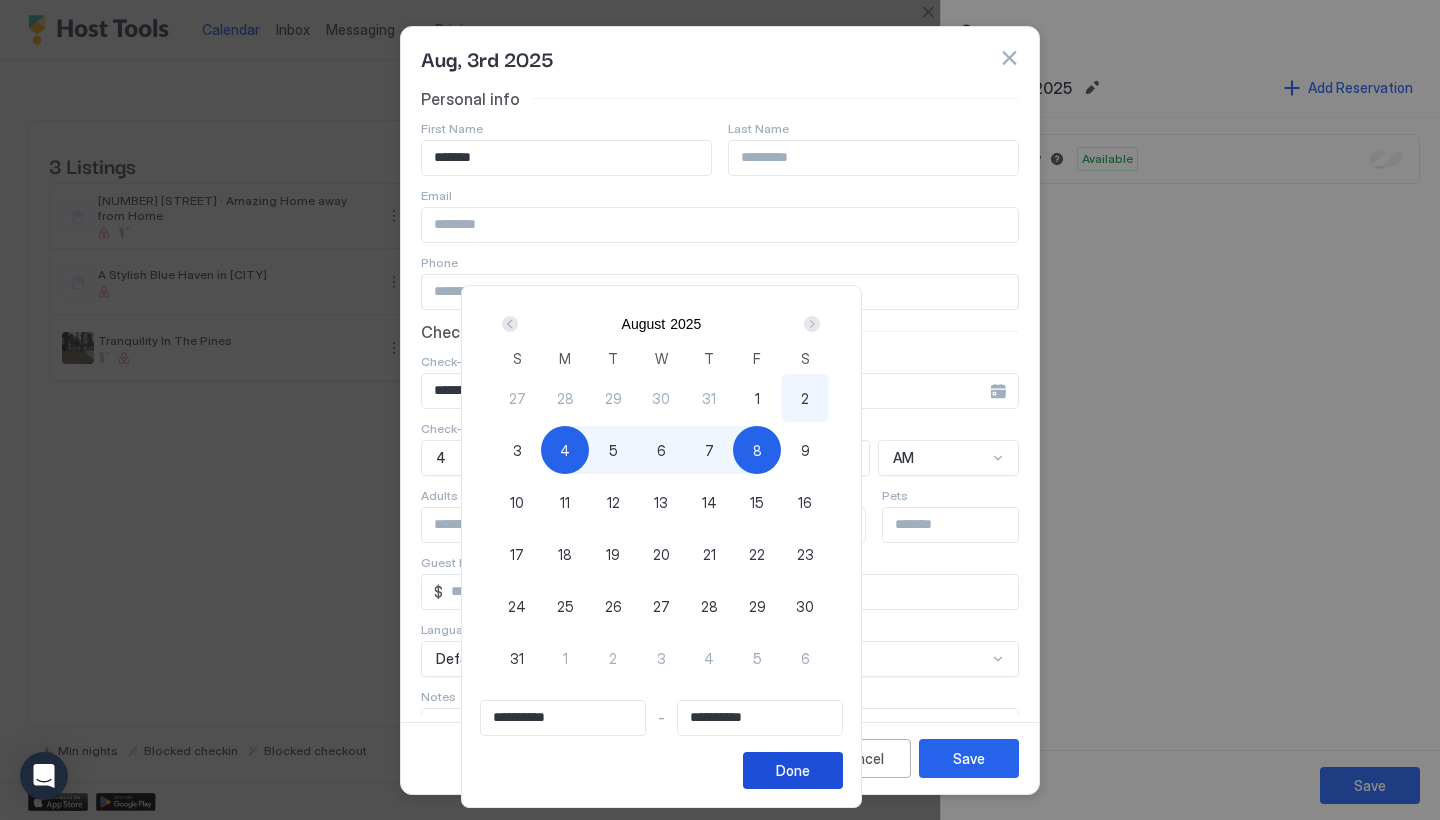 click on "Done" at bounding box center (793, 770) 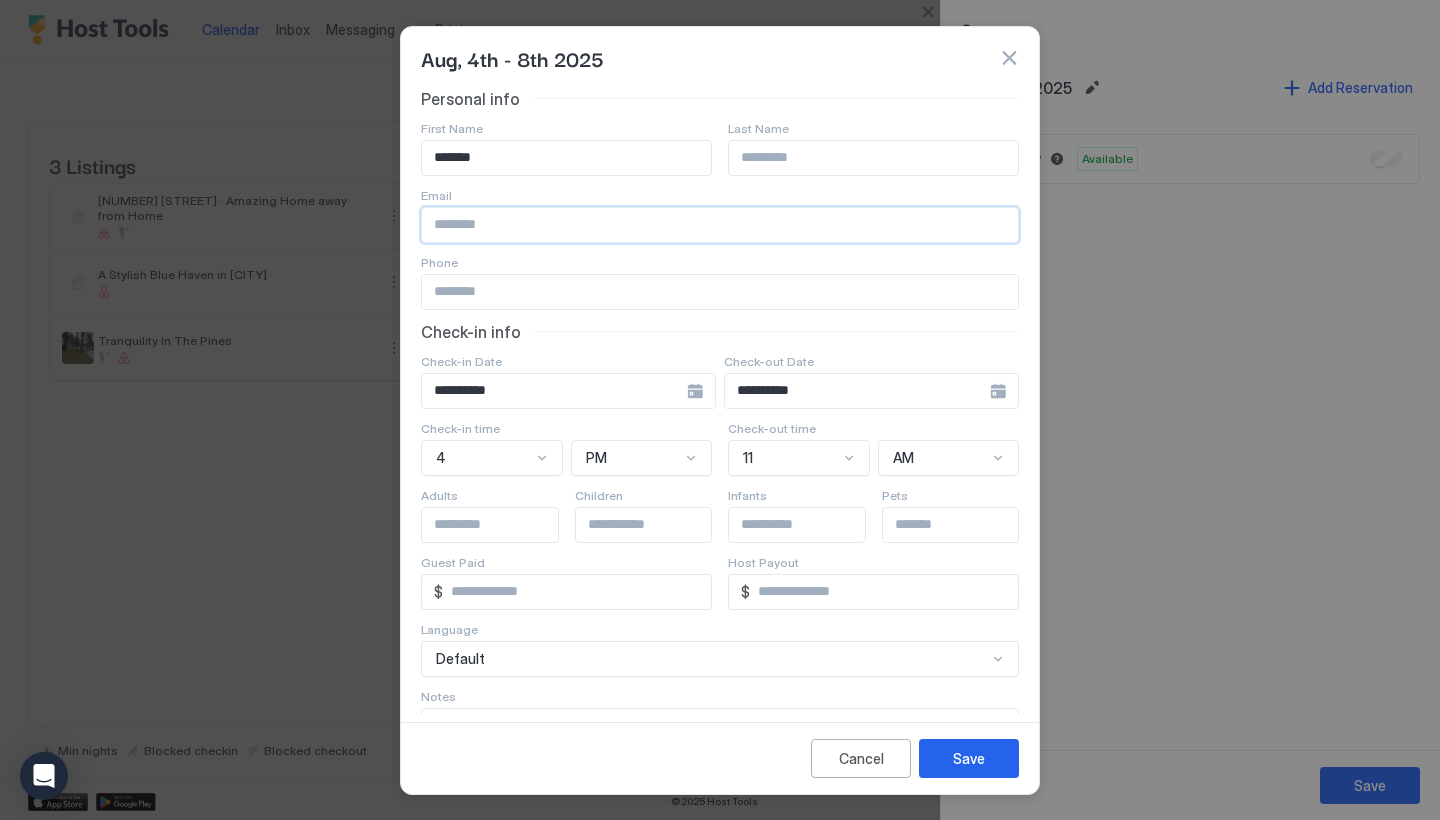 click on "Check-in info" at bounding box center (720, 332) 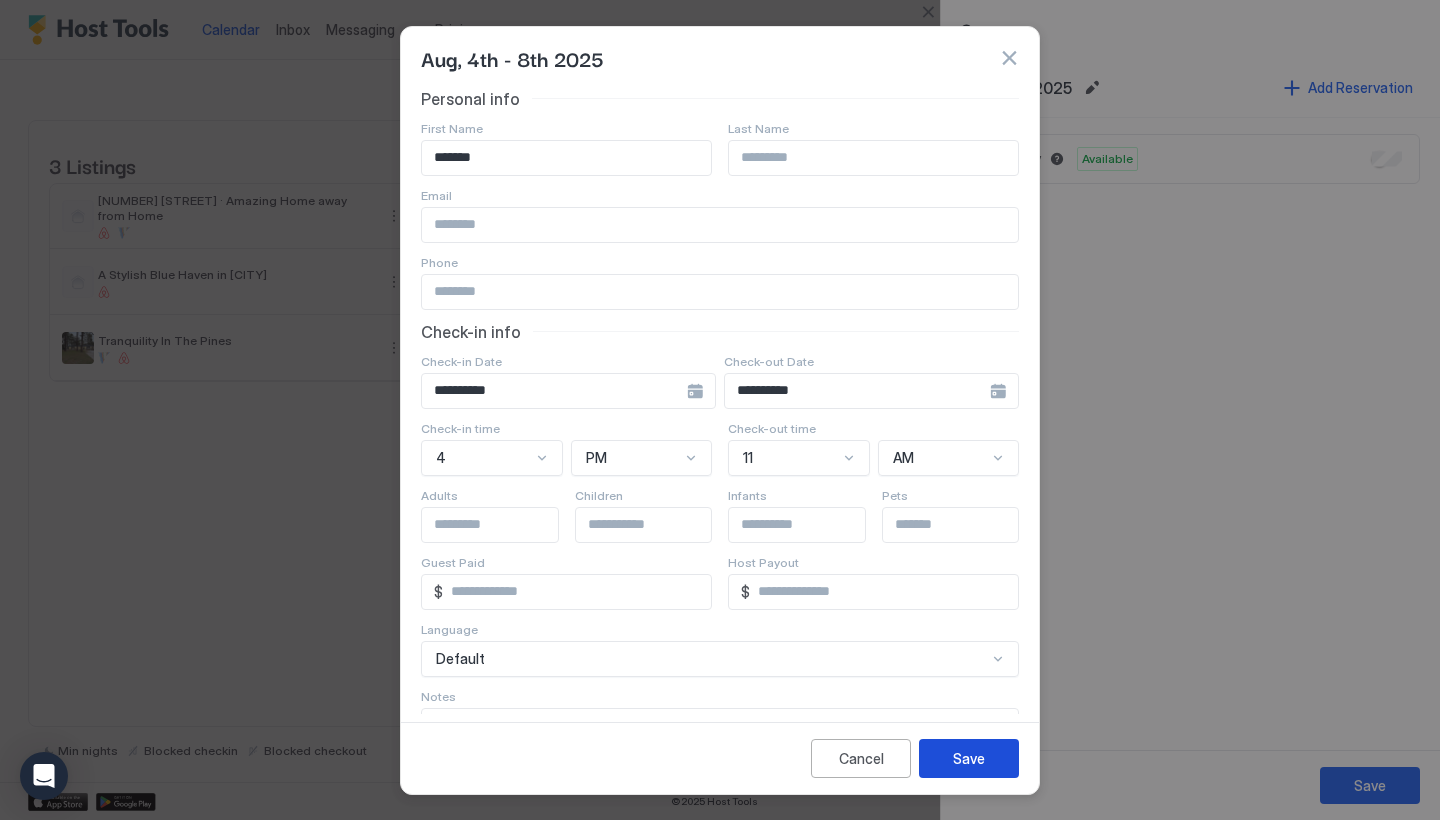 click on "Save" at bounding box center [969, 758] 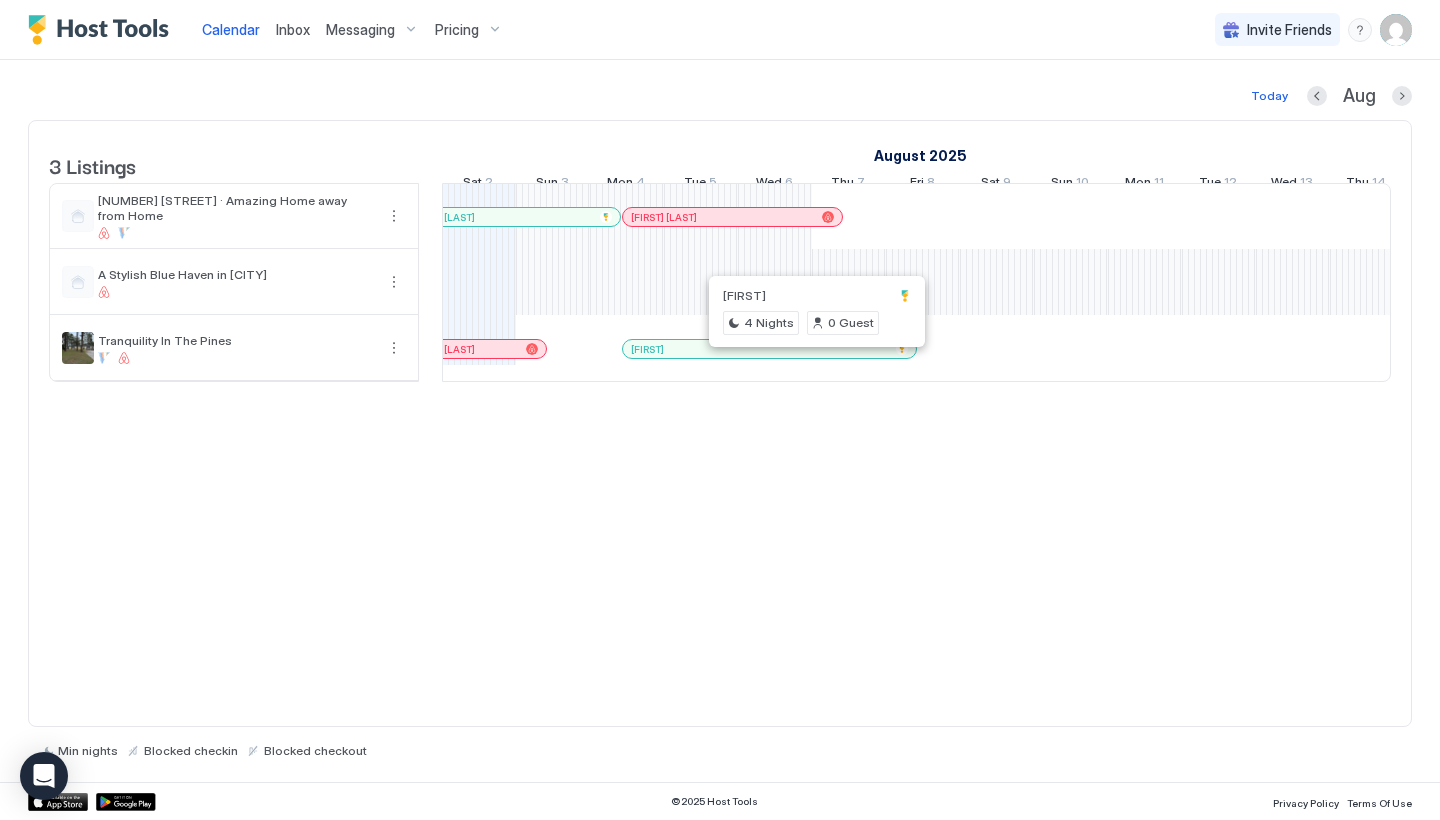 click at bounding box center [813, 349] 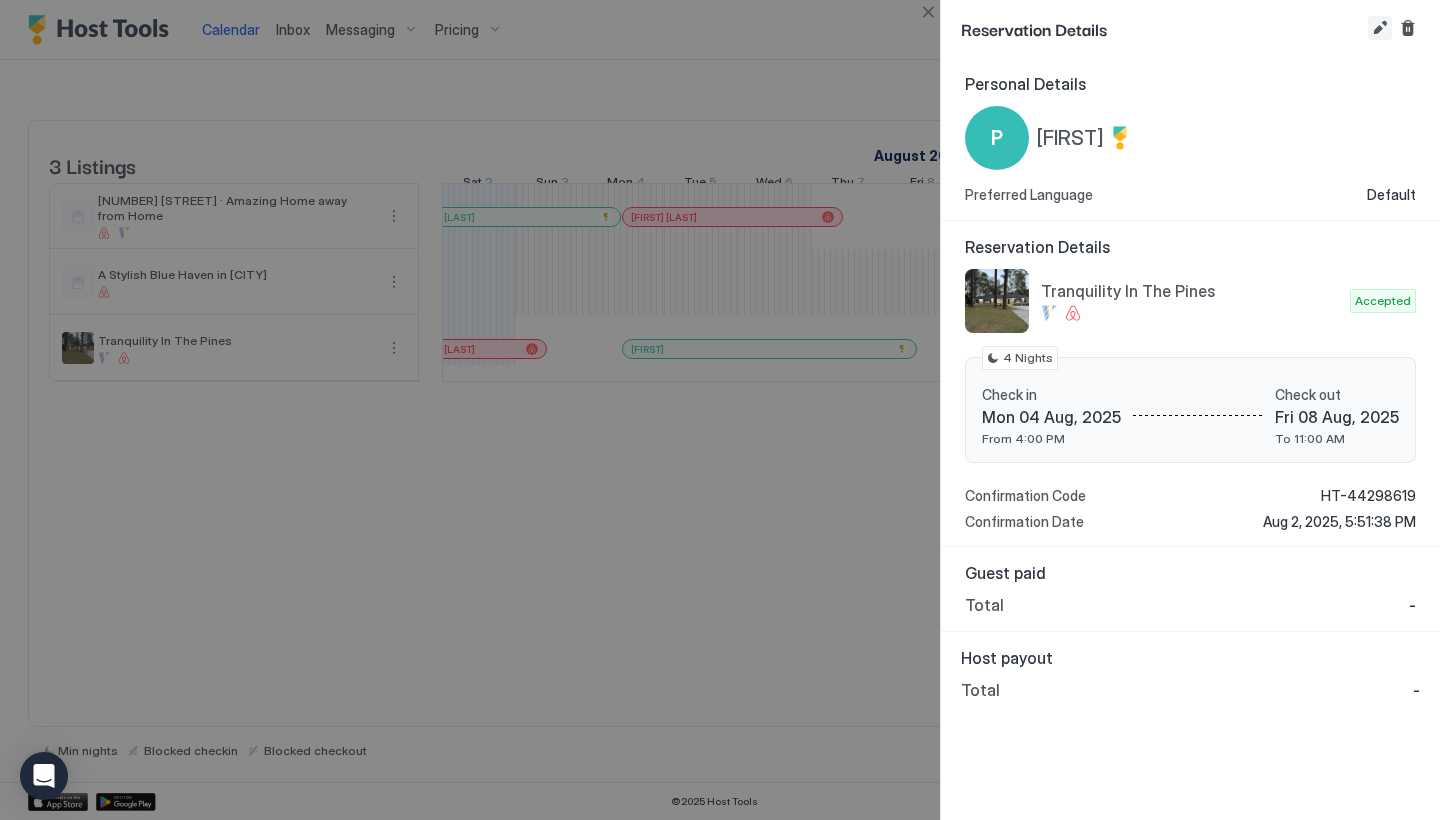 click at bounding box center [1380, 28] 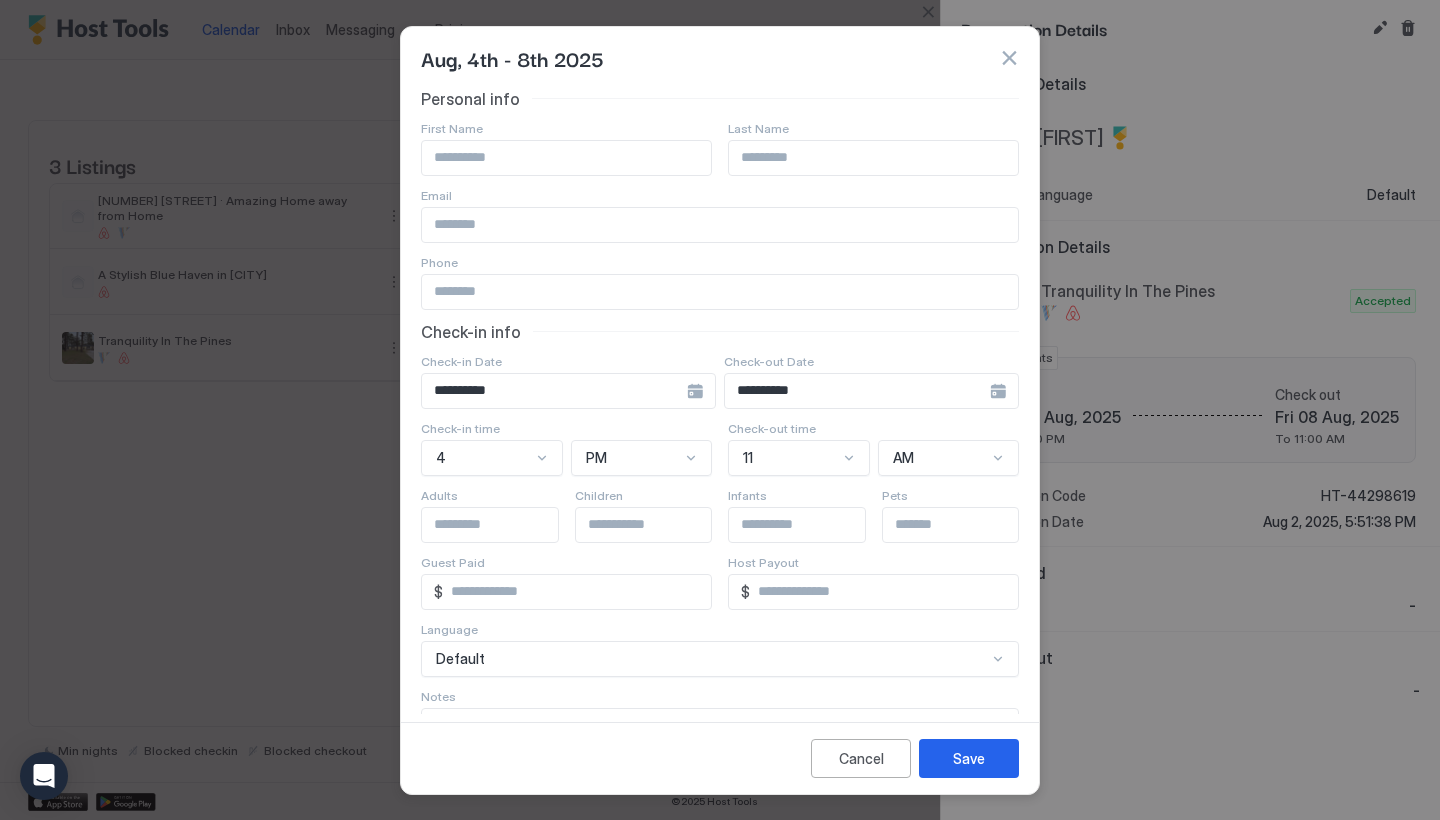 click on "**********" at bounding box center (568, 391) 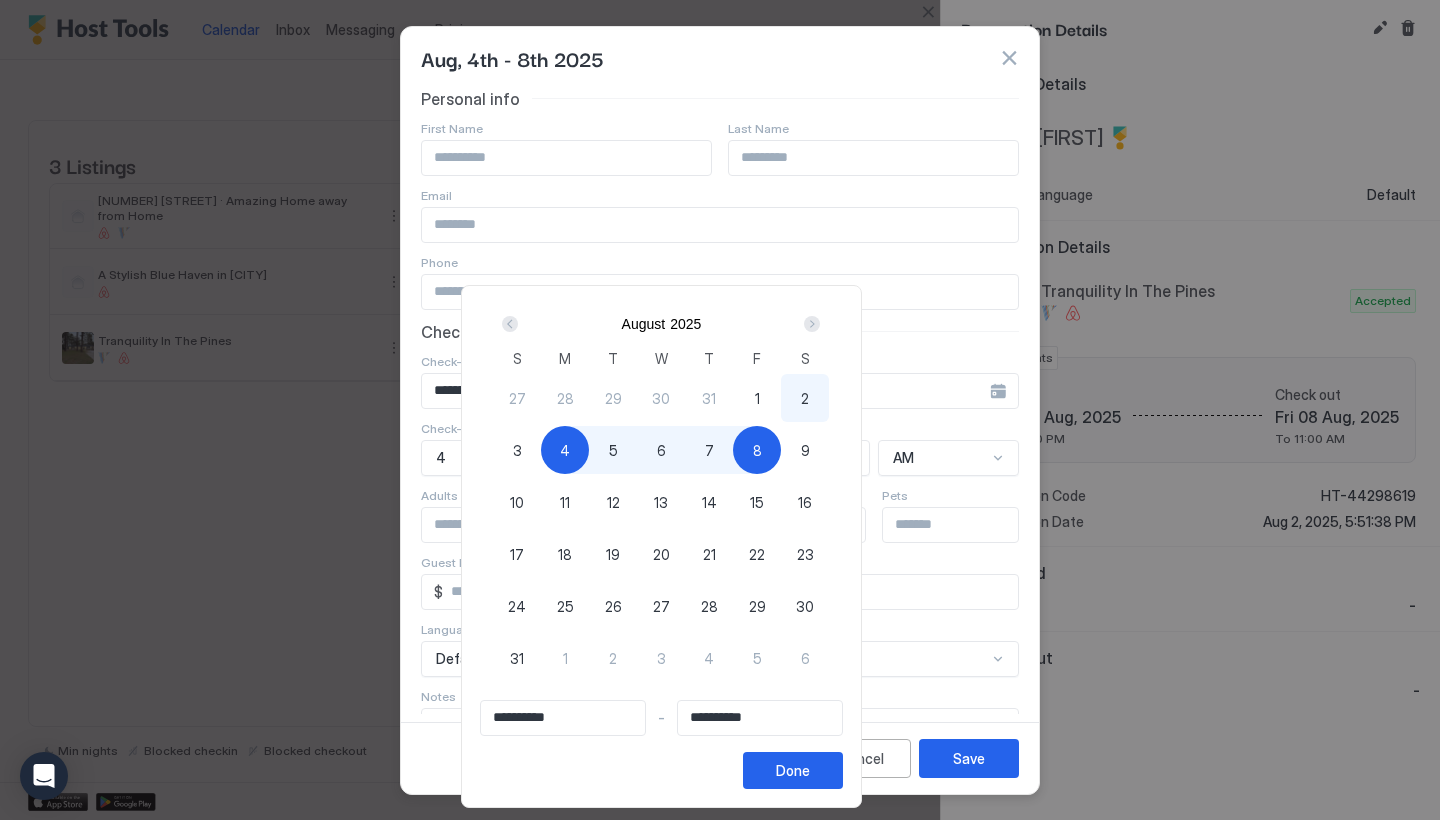 click on "7" at bounding box center [709, 450] 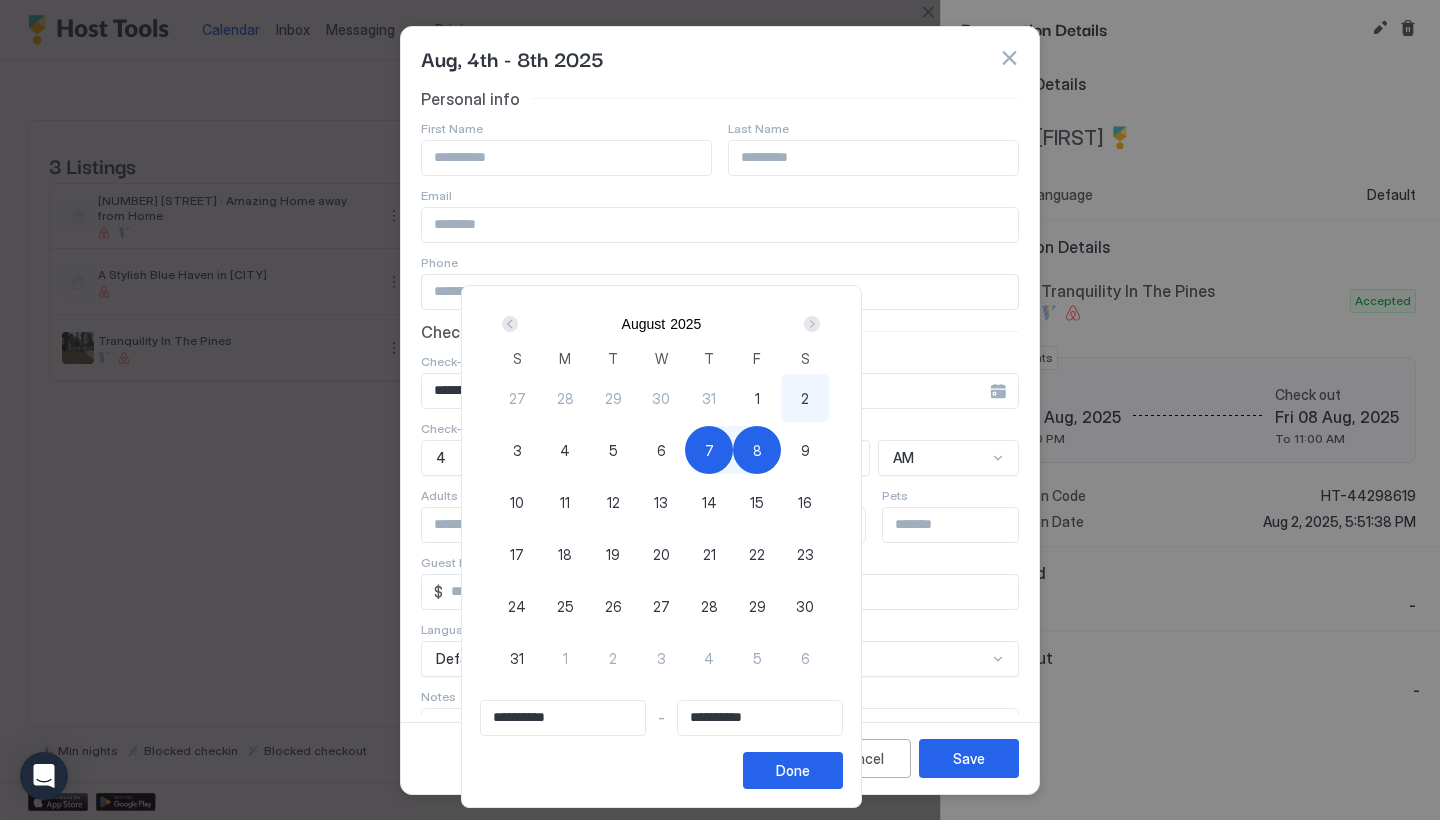 click on "2" at bounding box center (805, 398) 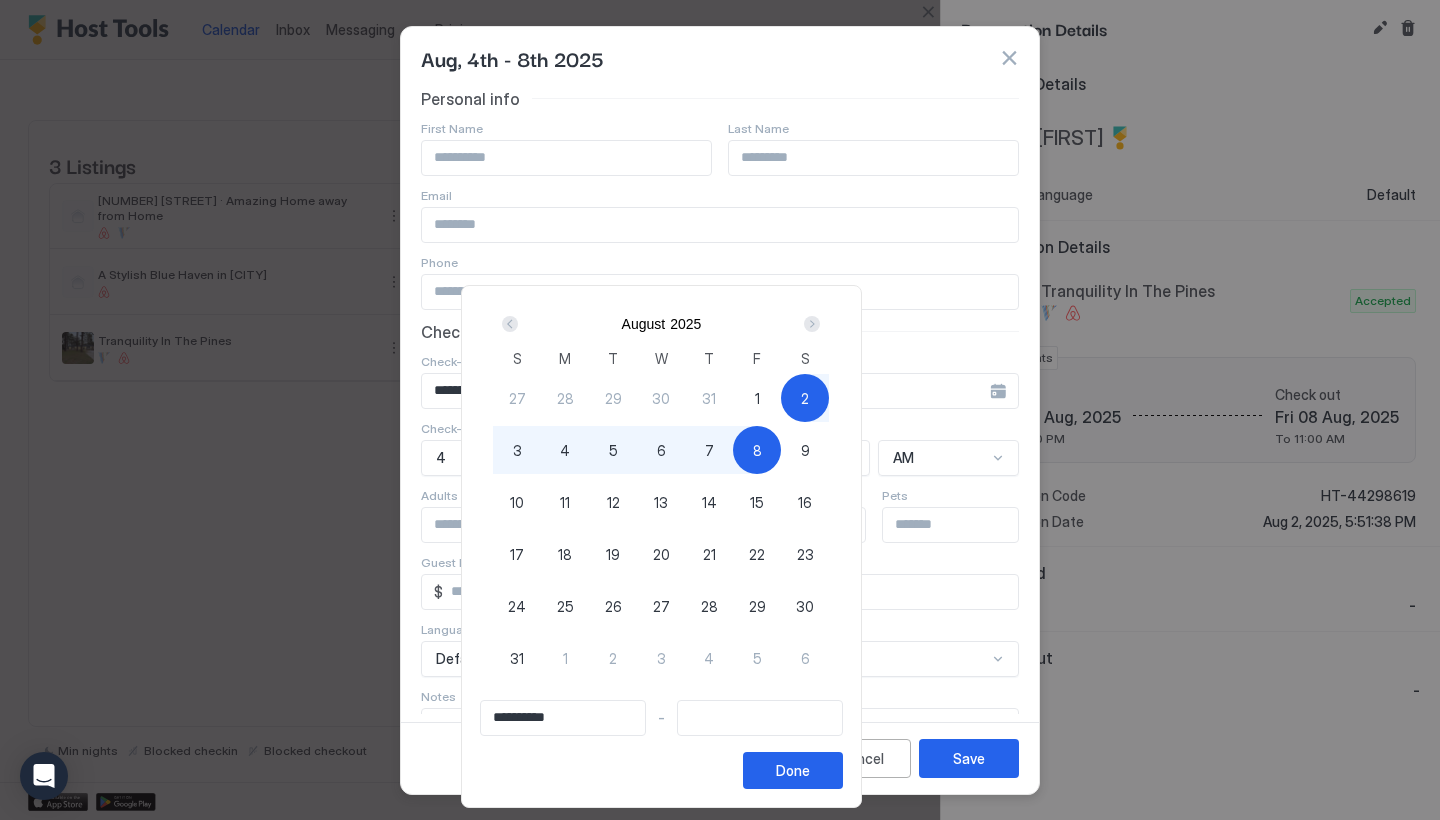 type on "**********" 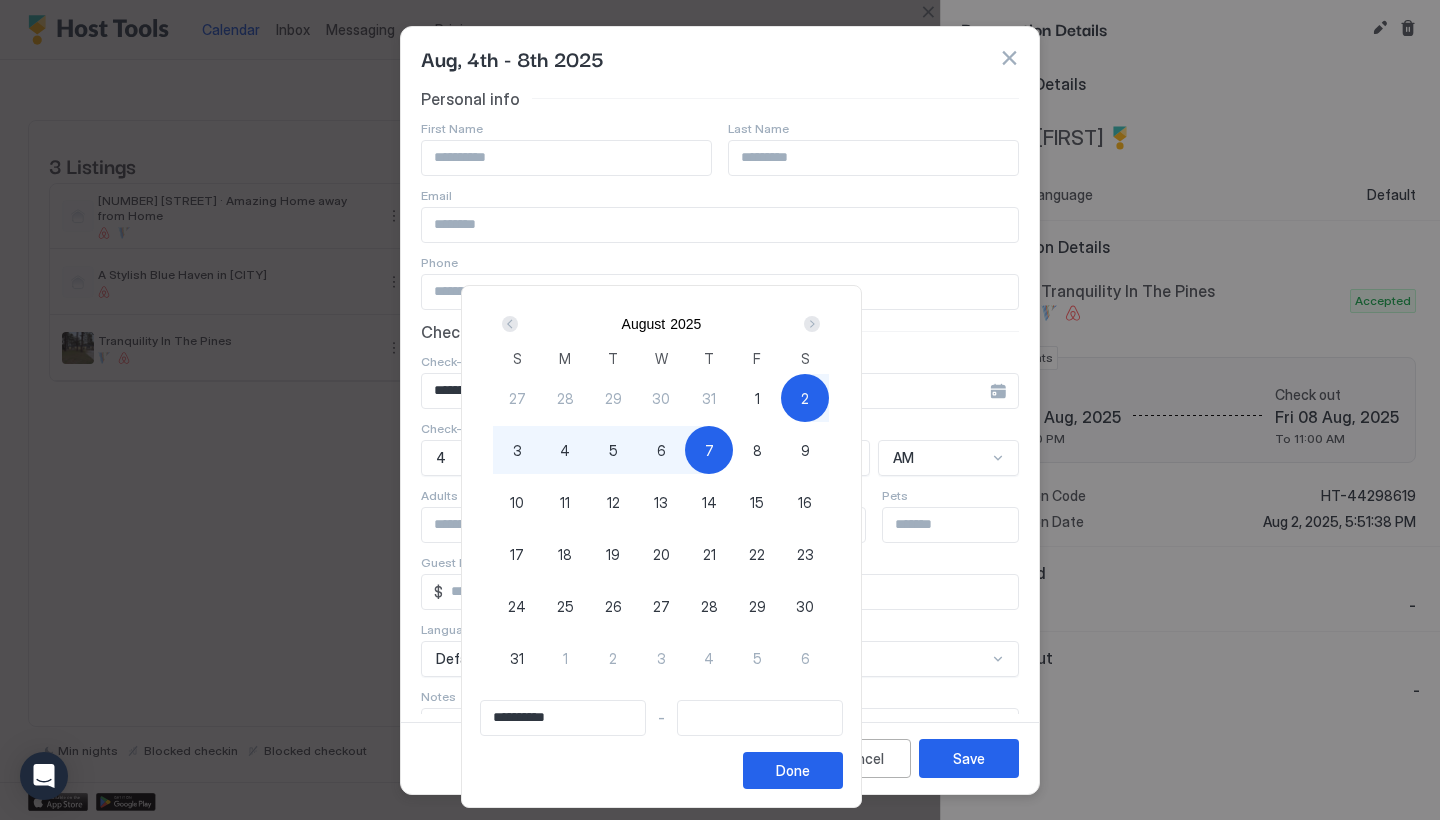 click on "7" at bounding box center [709, 450] 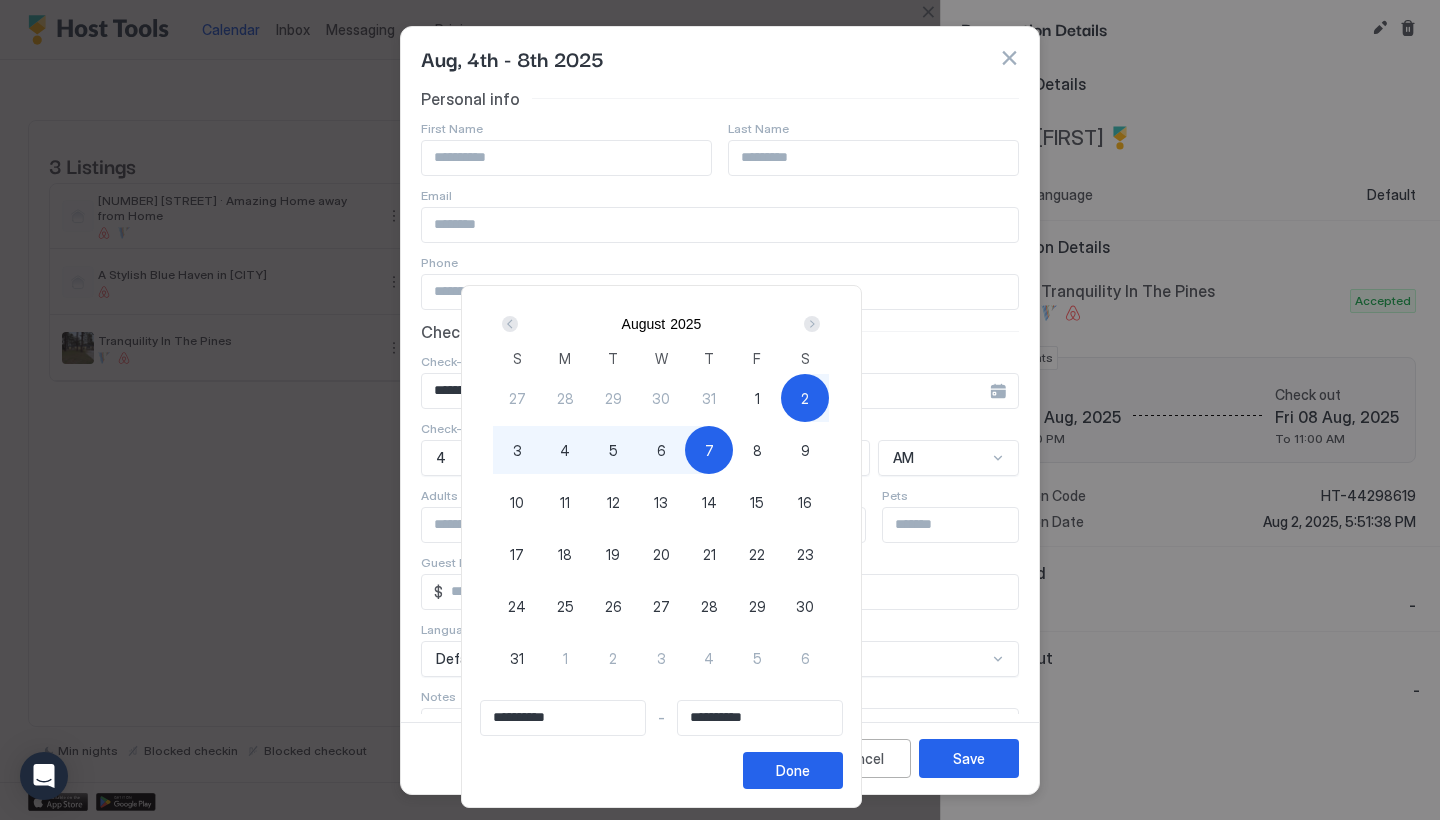 click on "4" at bounding box center [565, 450] 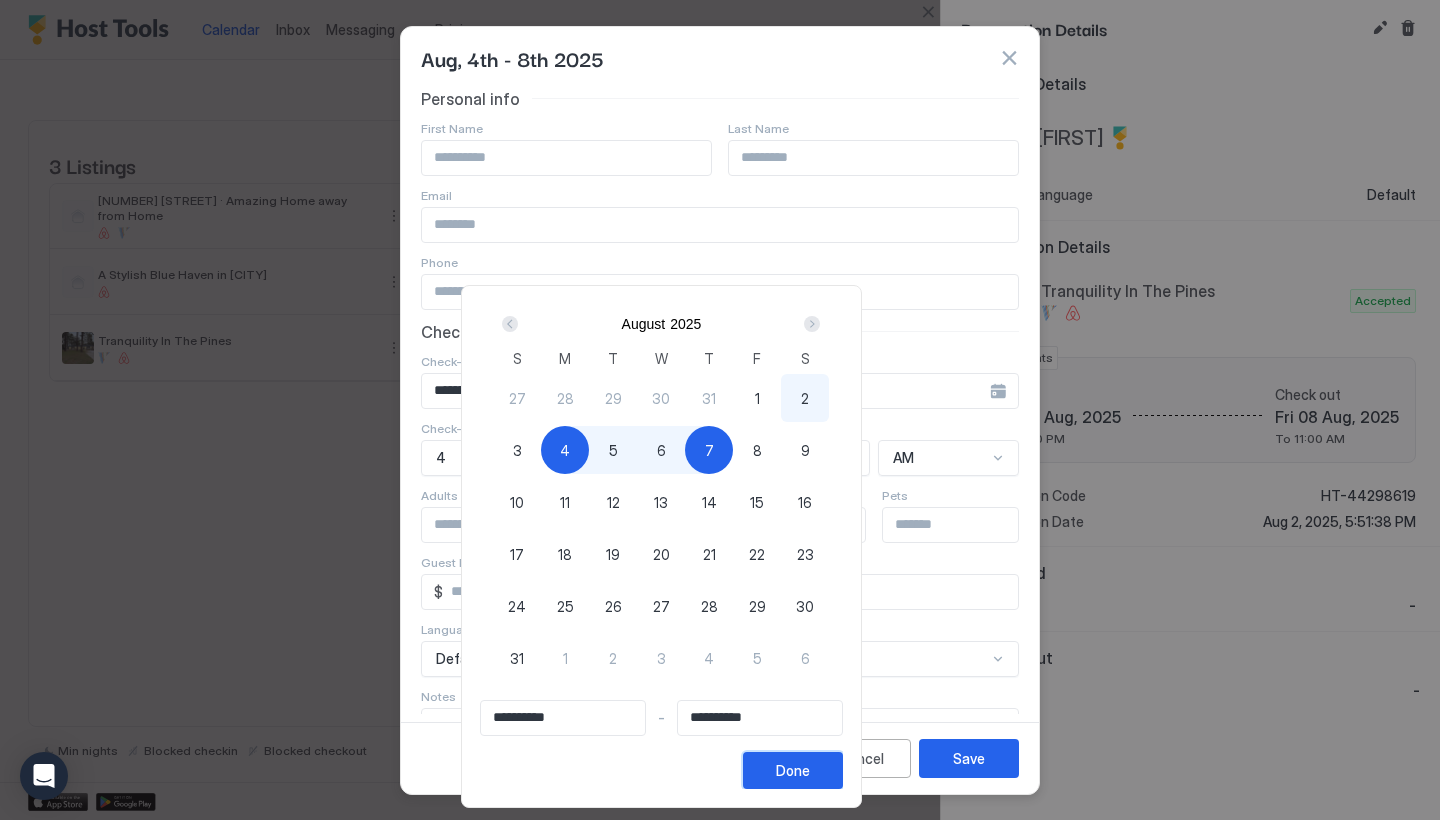 click on "Done" at bounding box center (793, 770) 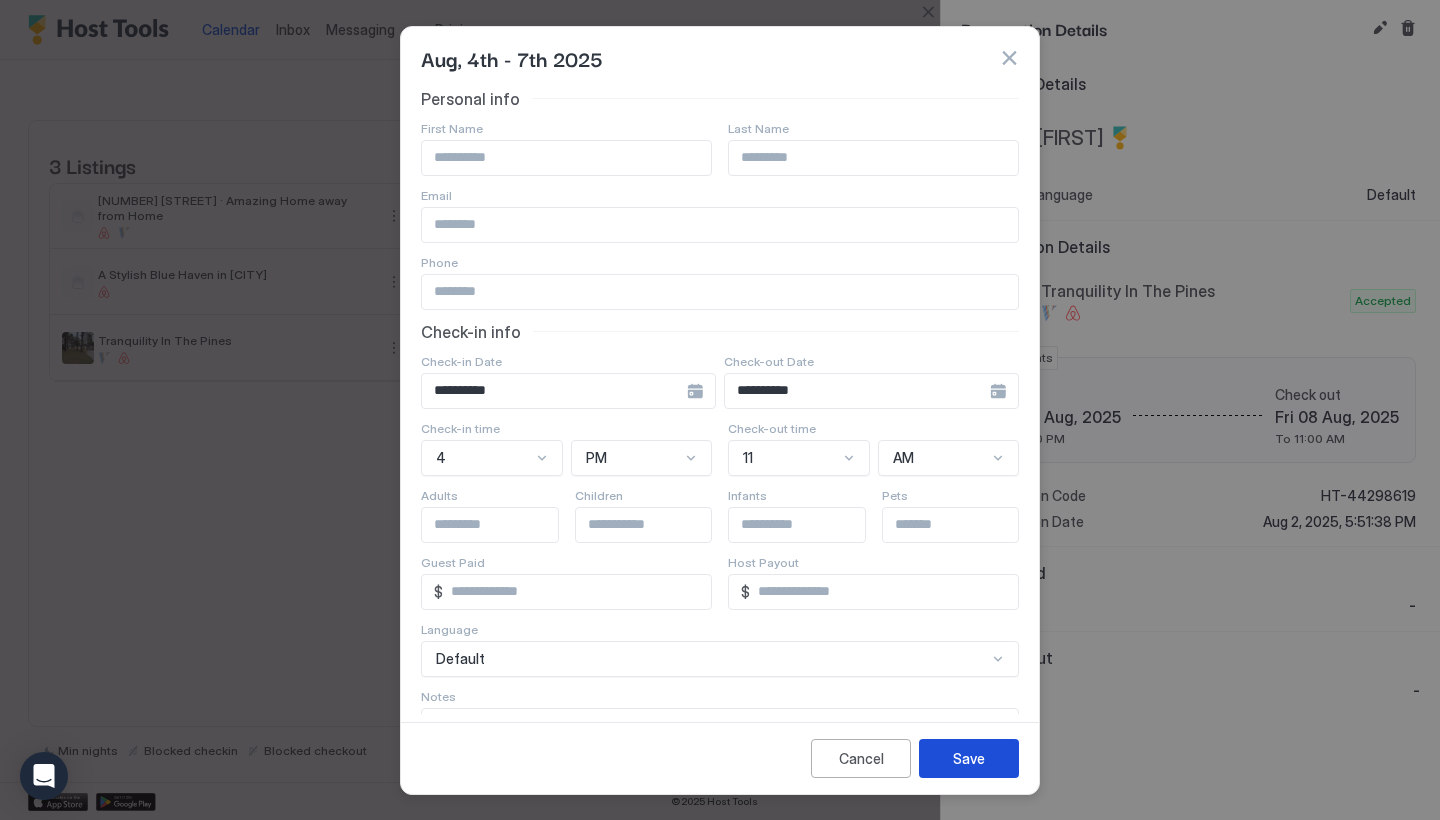 click on "Save" at bounding box center [969, 758] 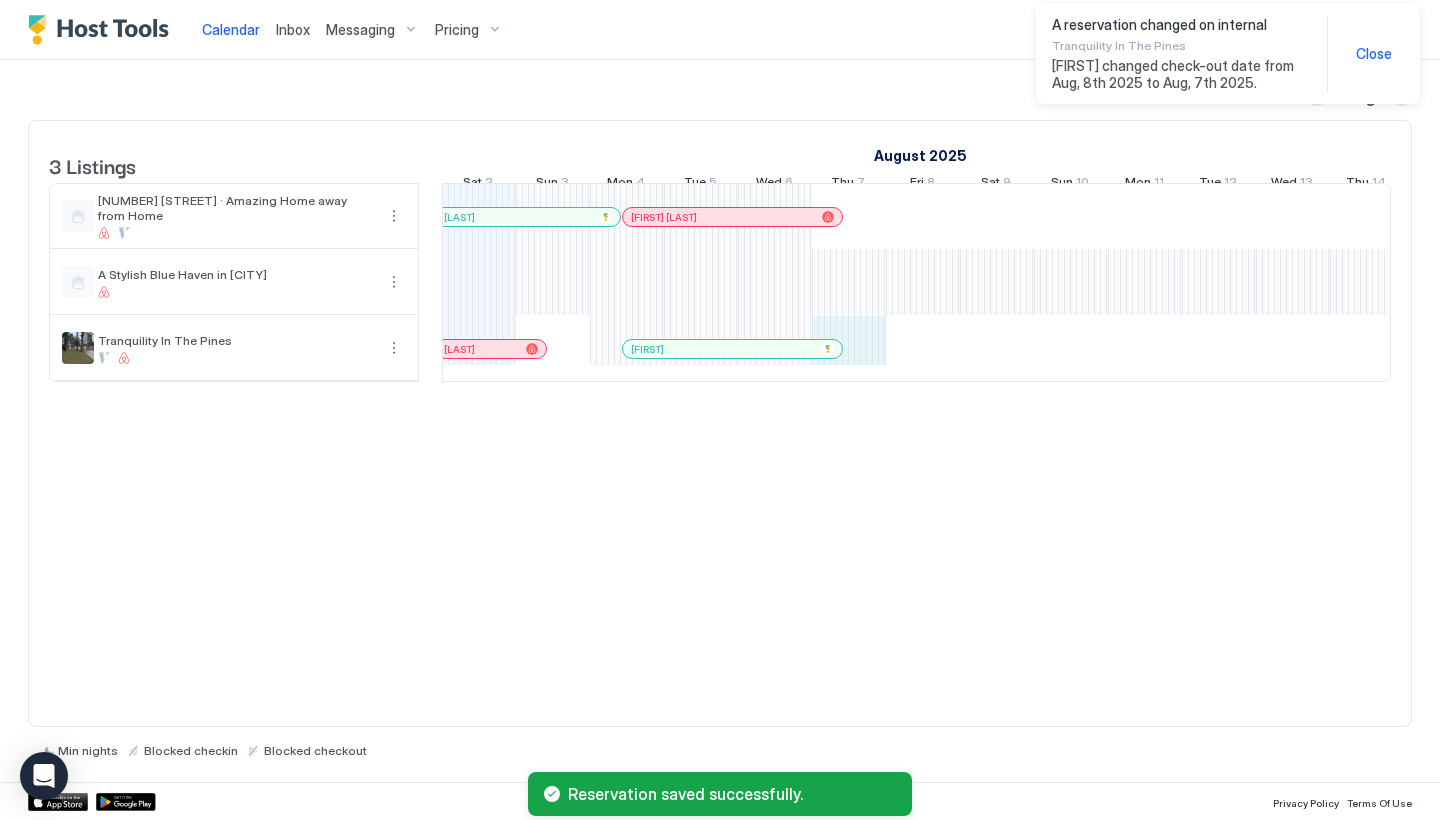 click on "[FIRST] [LAST] [FIRST] [LAST] [FIRST] [LAST] [FIRST] [LAST] [FIRST] [LAST] [FIRST] [LAST] [FIRST] [LAST] [FIRST]" at bounding box center [1293, 282] 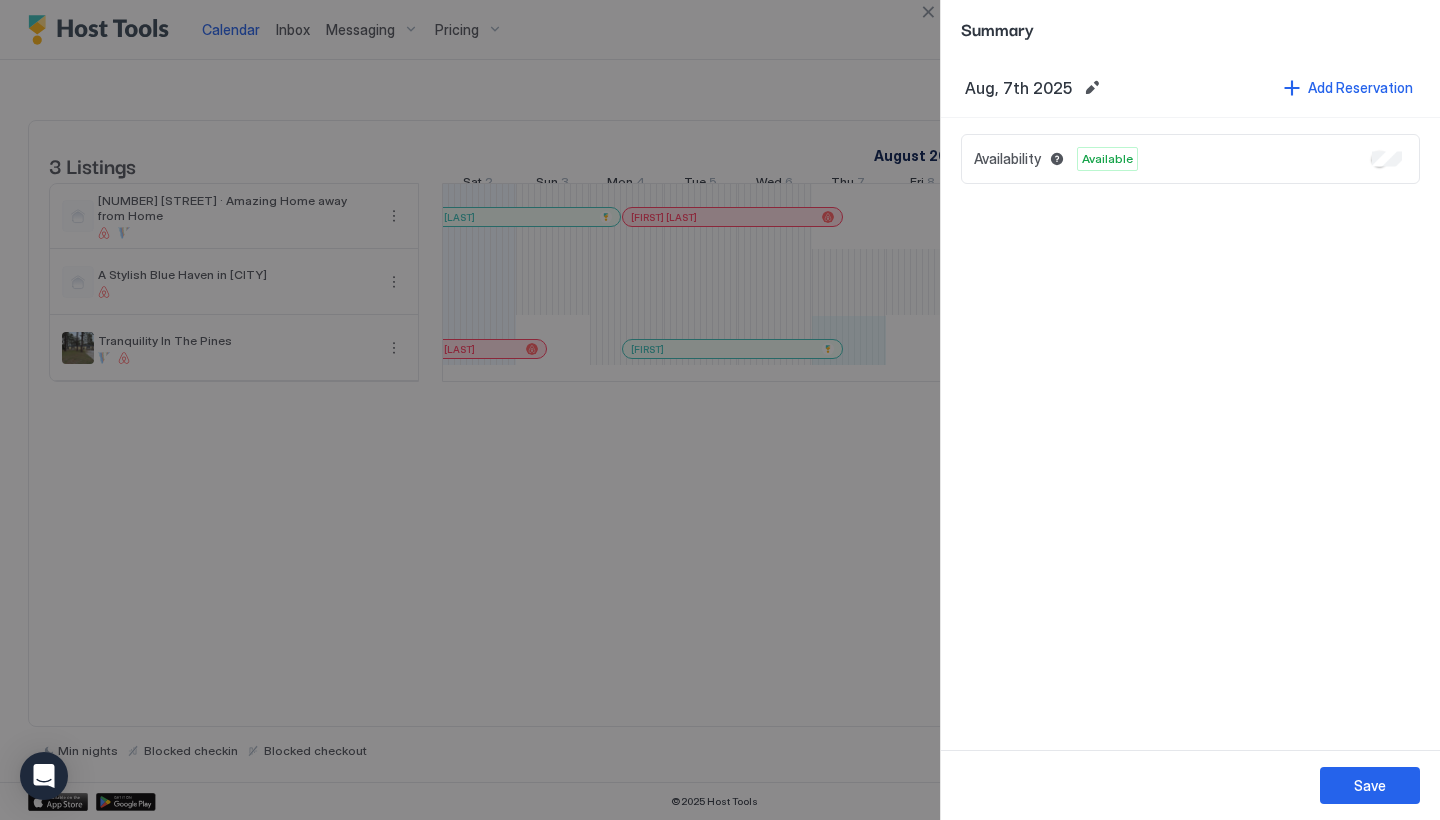 click at bounding box center [720, 410] 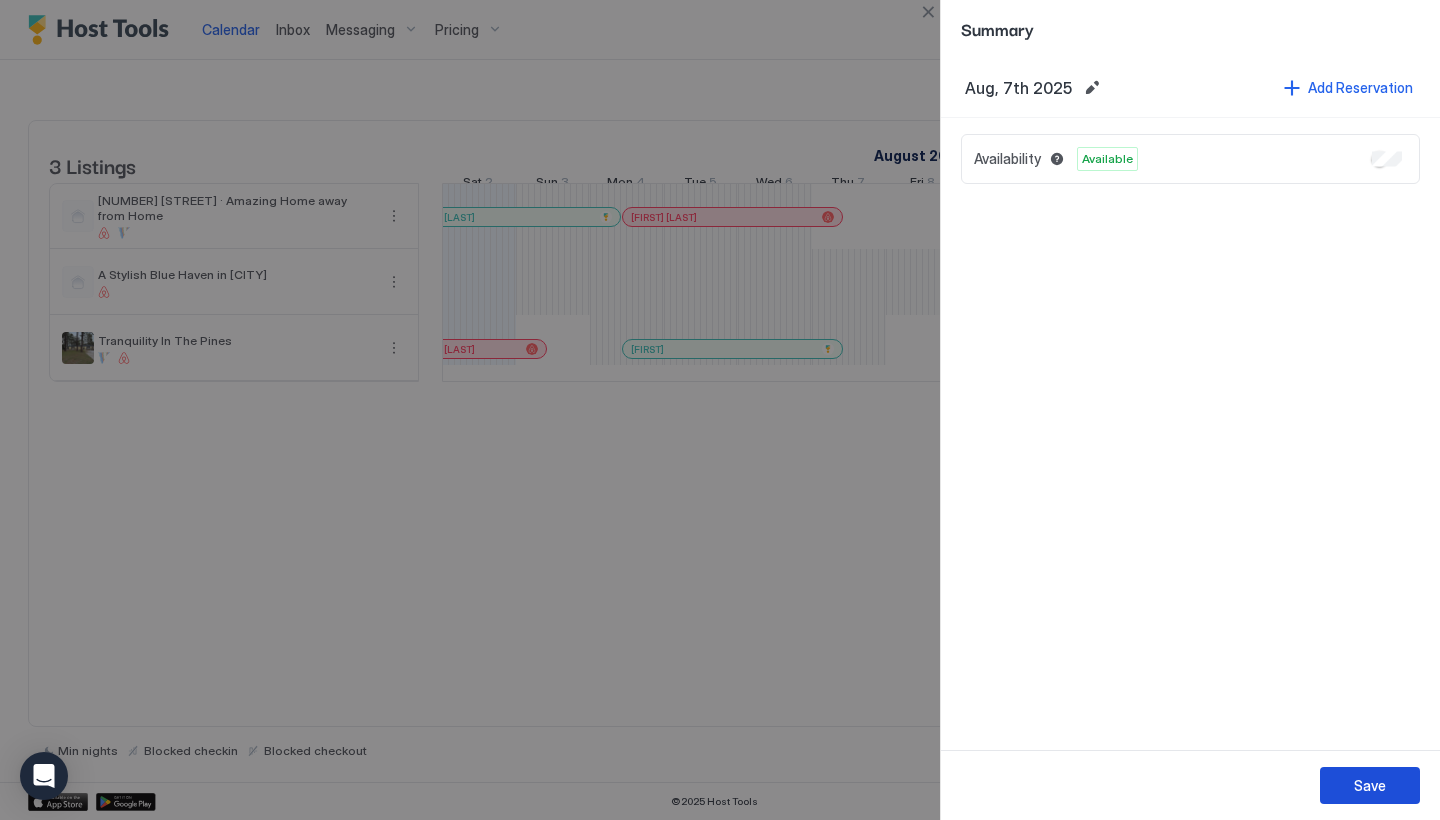 click on "Save" at bounding box center (1370, 785) 